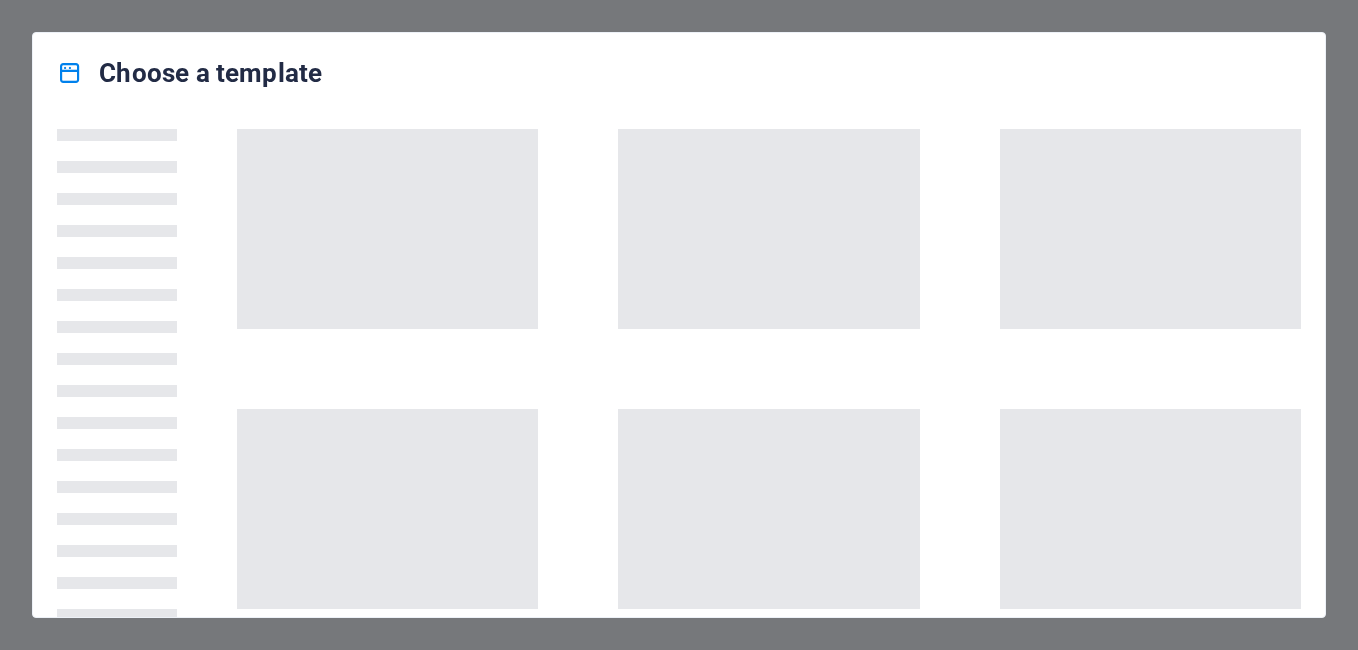 scroll, scrollTop: 0, scrollLeft: 0, axis: both 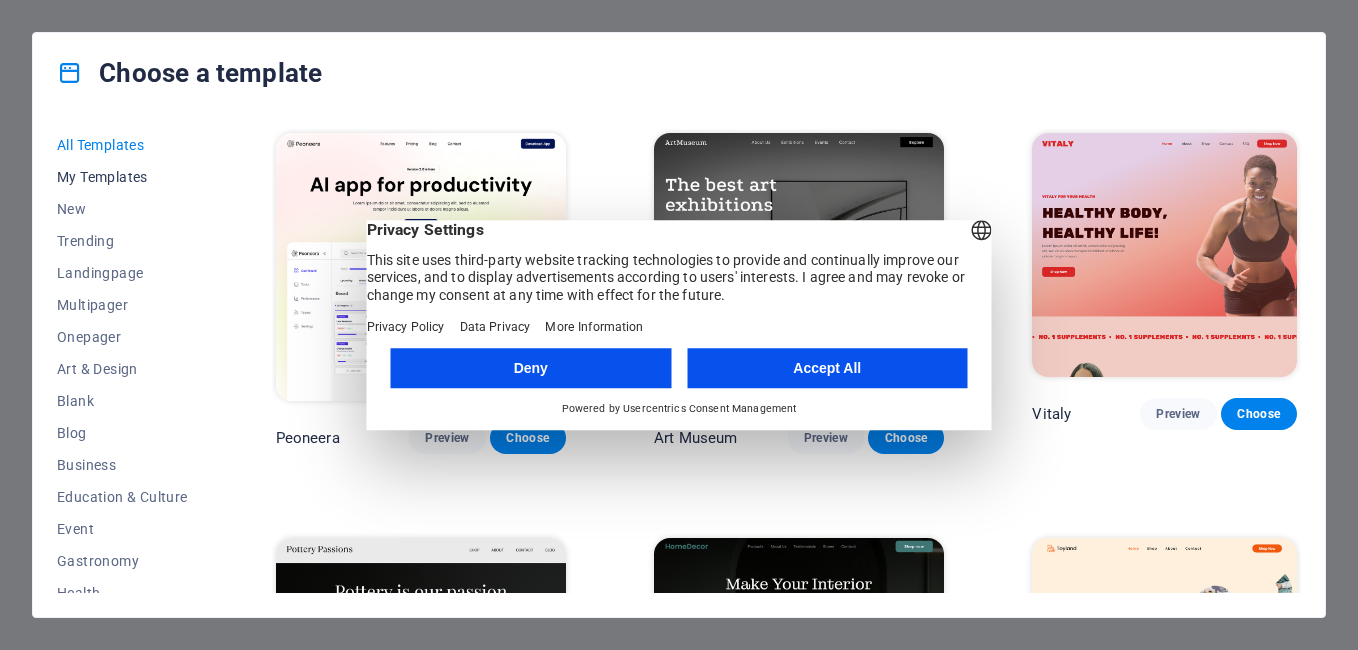 click on "My Templates" at bounding box center (122, 177) 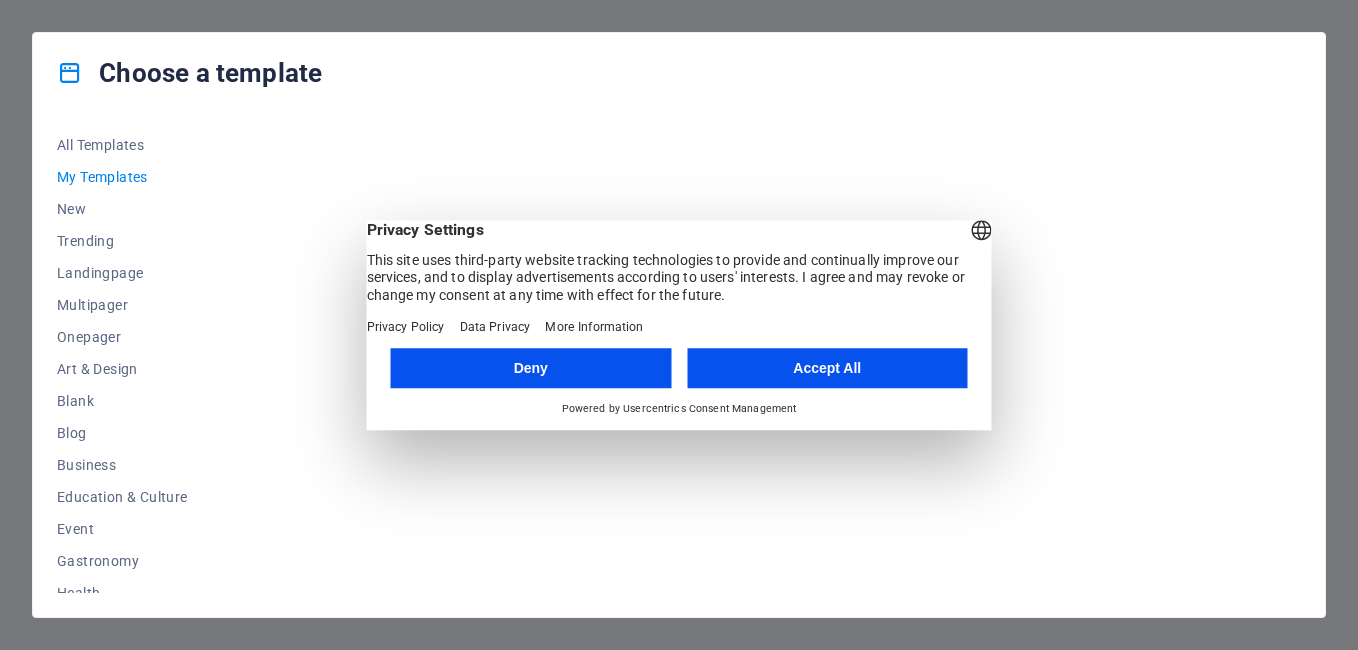 click on "Accept All" at bounding box center [827, 368] 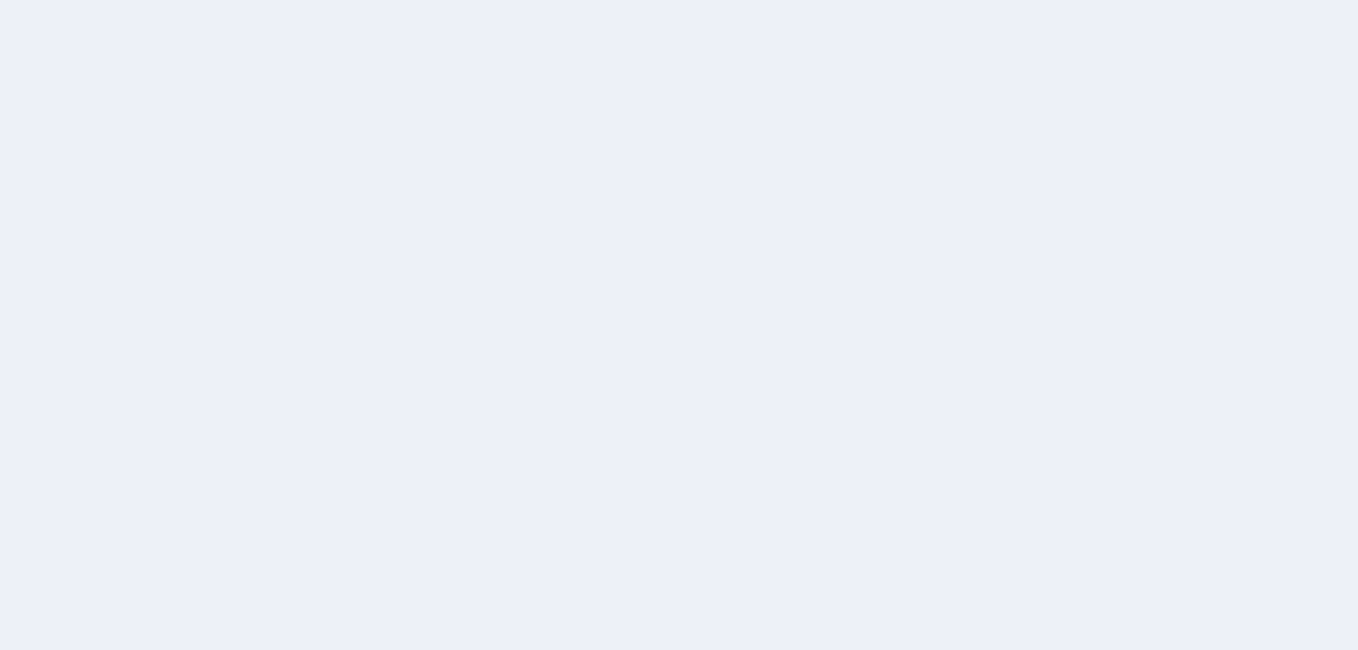 scroll, scrollTop: 0, scrollLeft: 0, axis: both 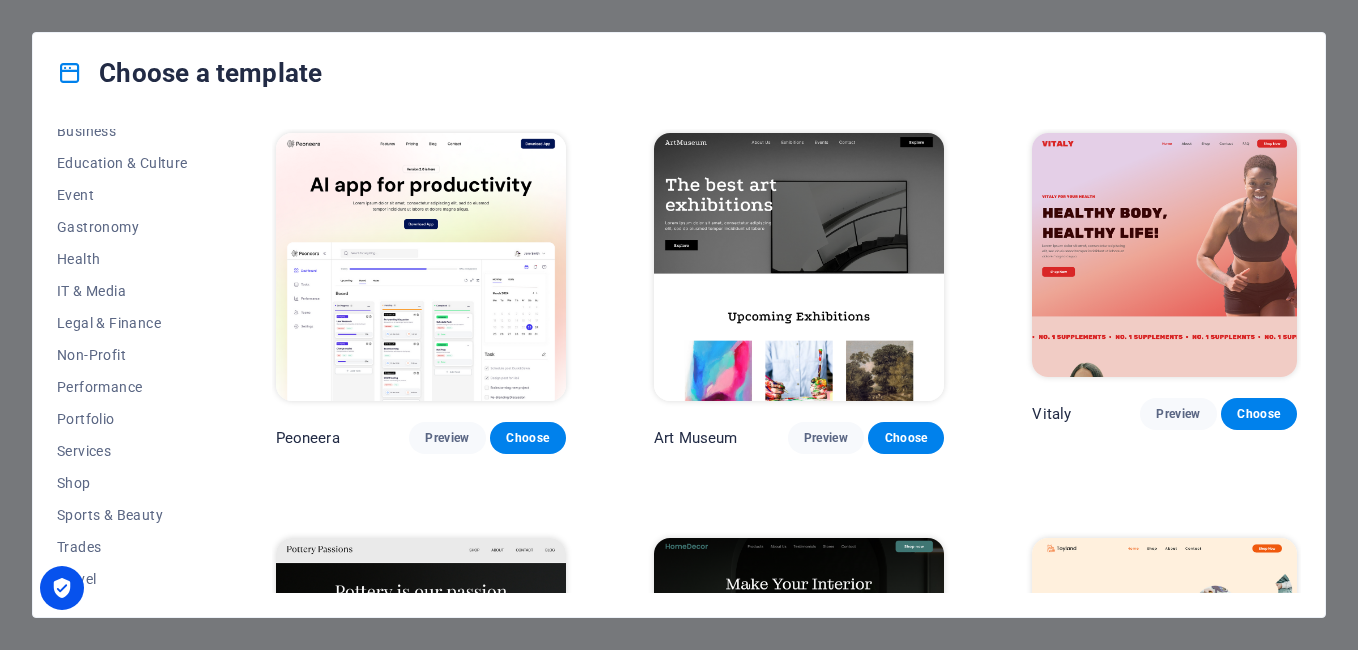 drag, startPoint x: 216, startPoint y: 450, endPoint x: 216, endPoint y: 507, distance: 57 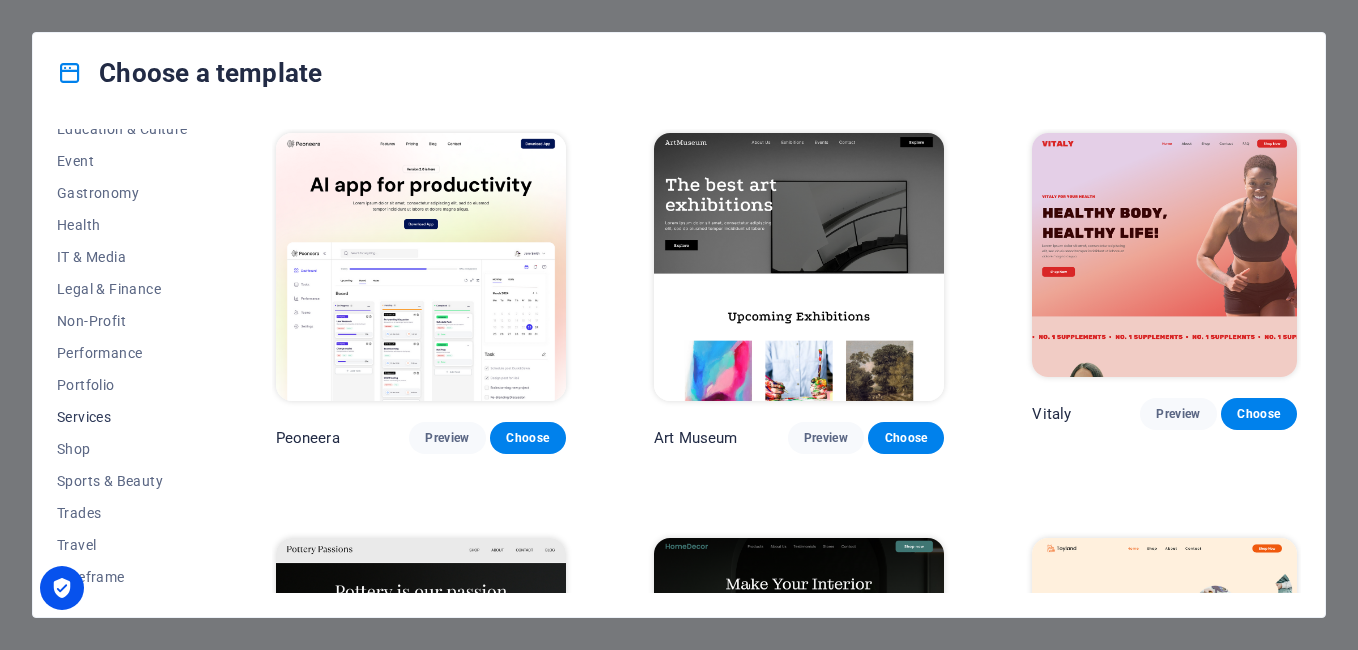 click on "Services" at bounding box center (122, 417) 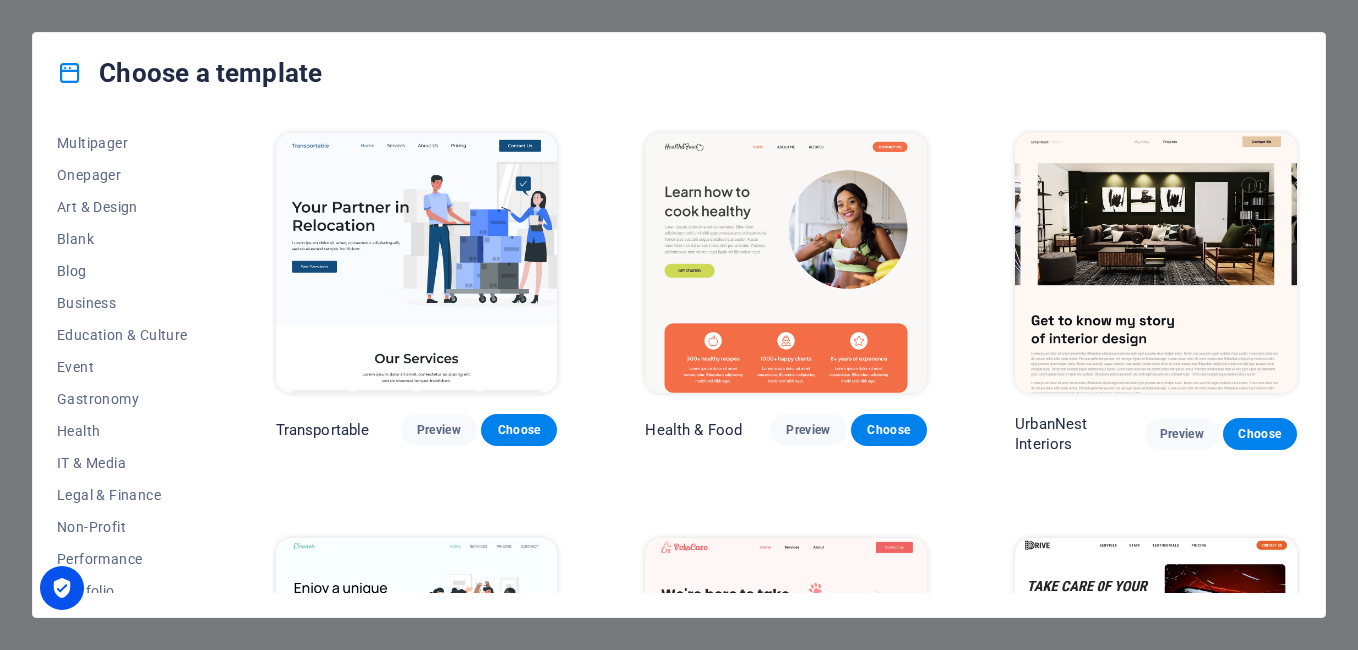 scroll, scrollTop: 160, scrollLeft: 0, axis: vertical 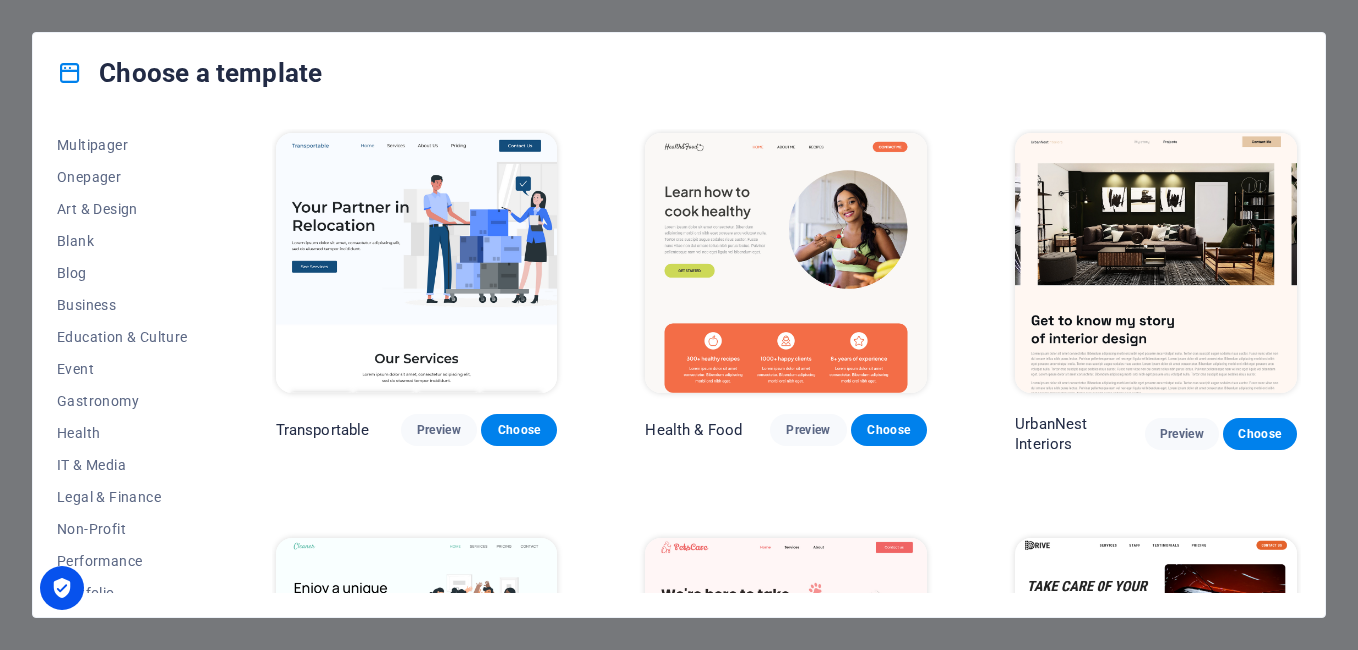 drag, startPoint x: 209, startPoint y: 377, endPoint x: 212, endPoint y: 365, distance: 12.369317 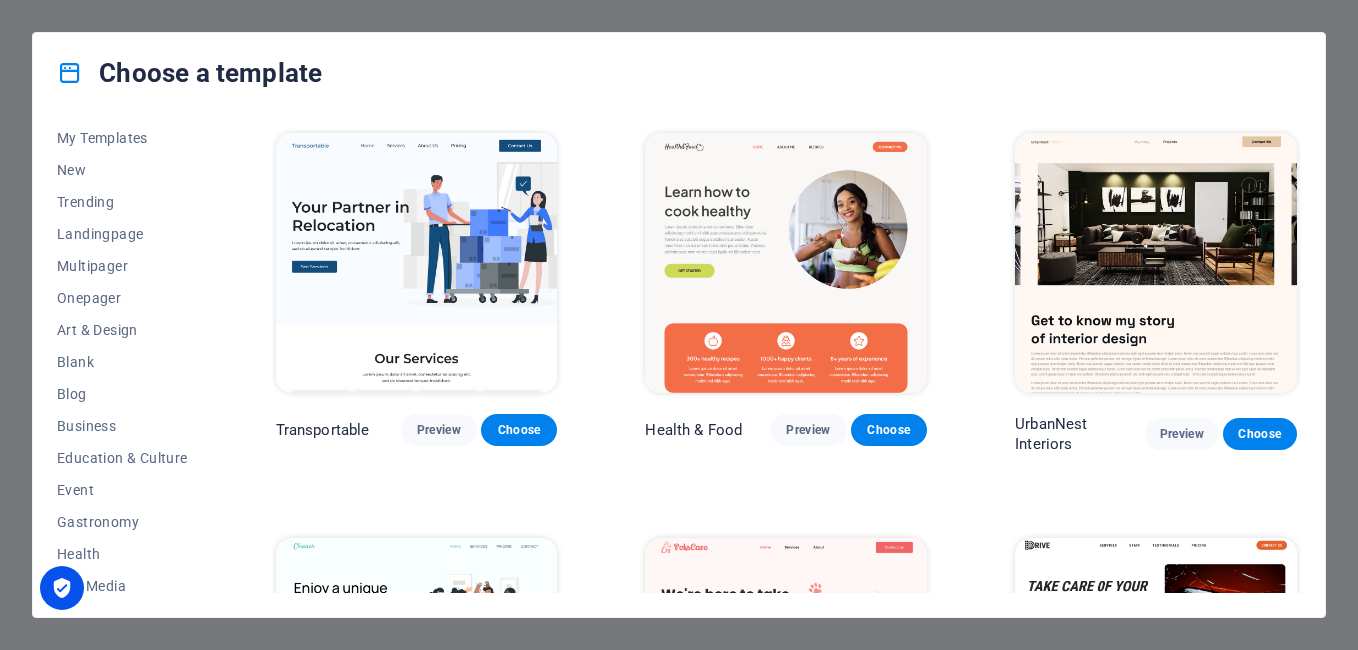 scroll, scrollTop: 47, scrollLeft: 0, axis: vertical 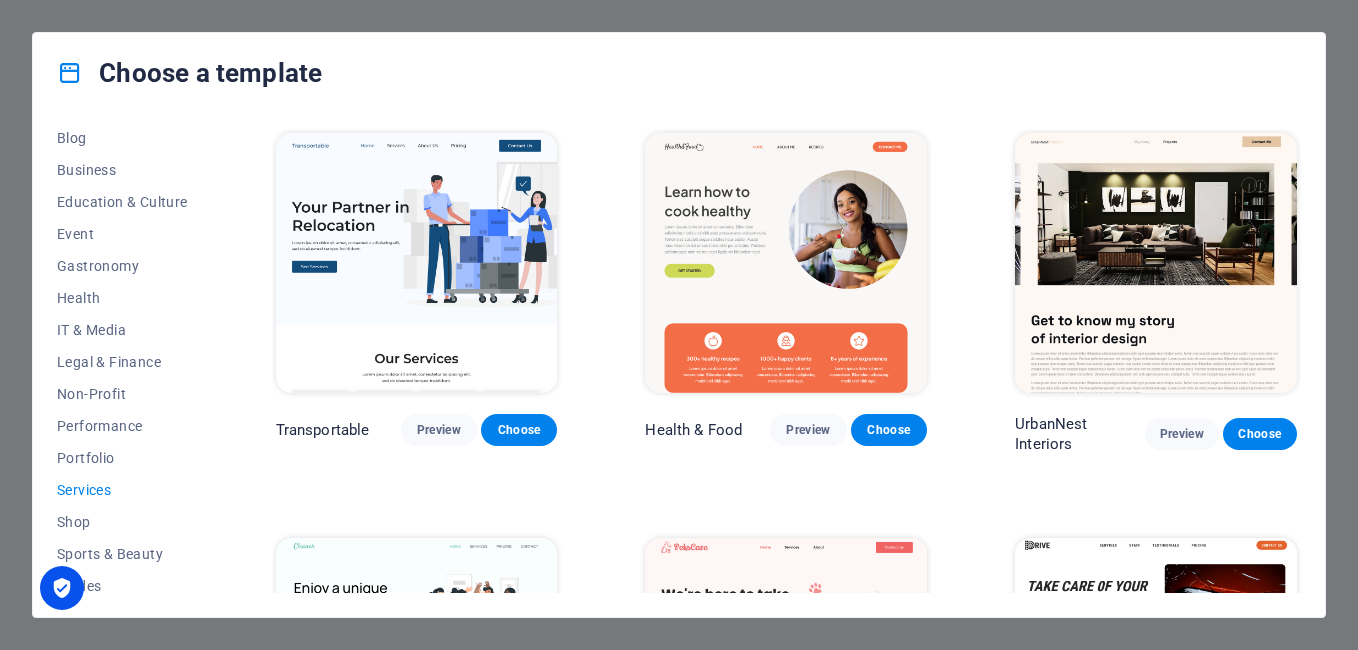 drag, startPoint x: 215, startPoint y: 468, endPoint x: 213, endPoint y: 487, distance: 19.104973 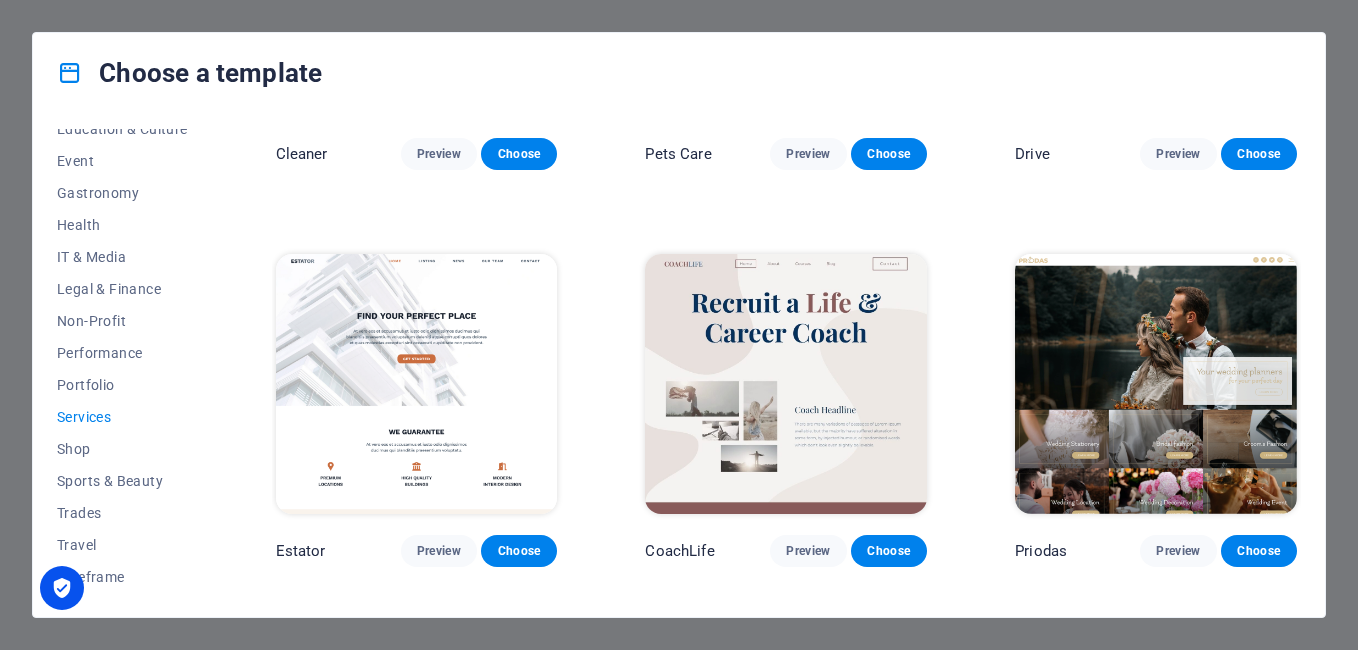 scroll, scrollTop: 919, scrollLeft: 0, axis: vertical 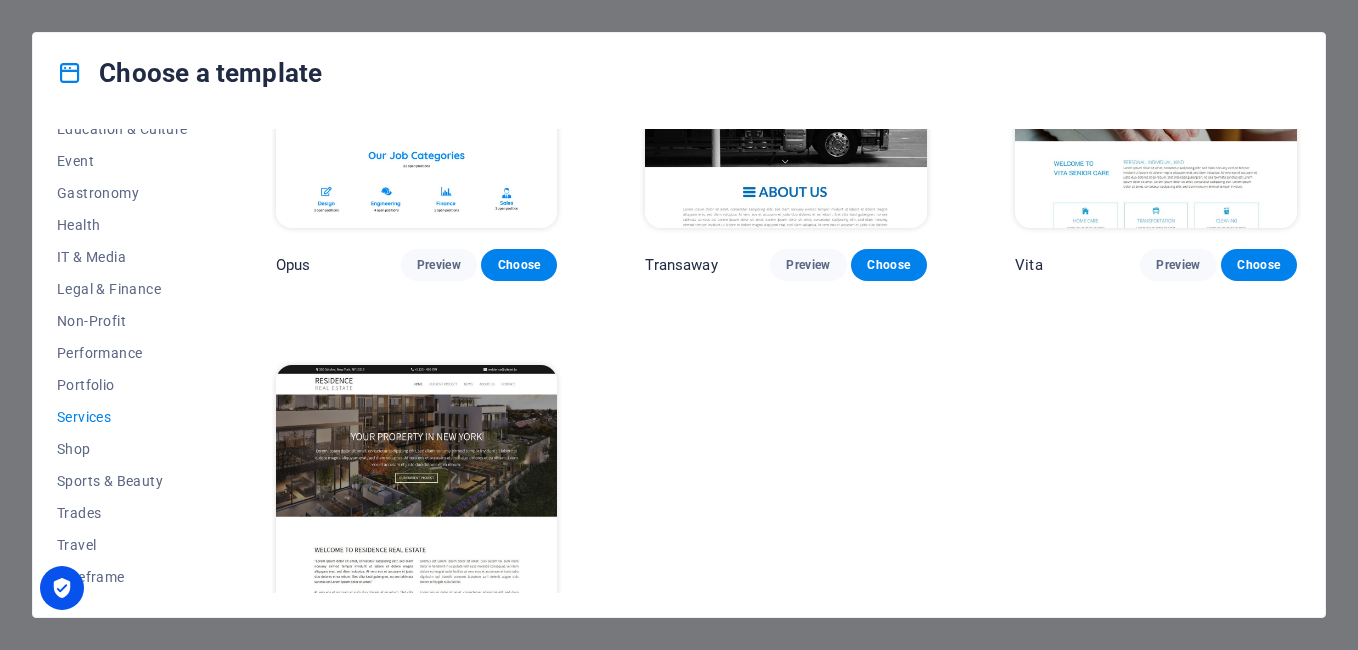 drag, startPoint x: 1296, startPoint y: 537, endPoint x: 1295, endPoint y: 549, distance: 12.0415945 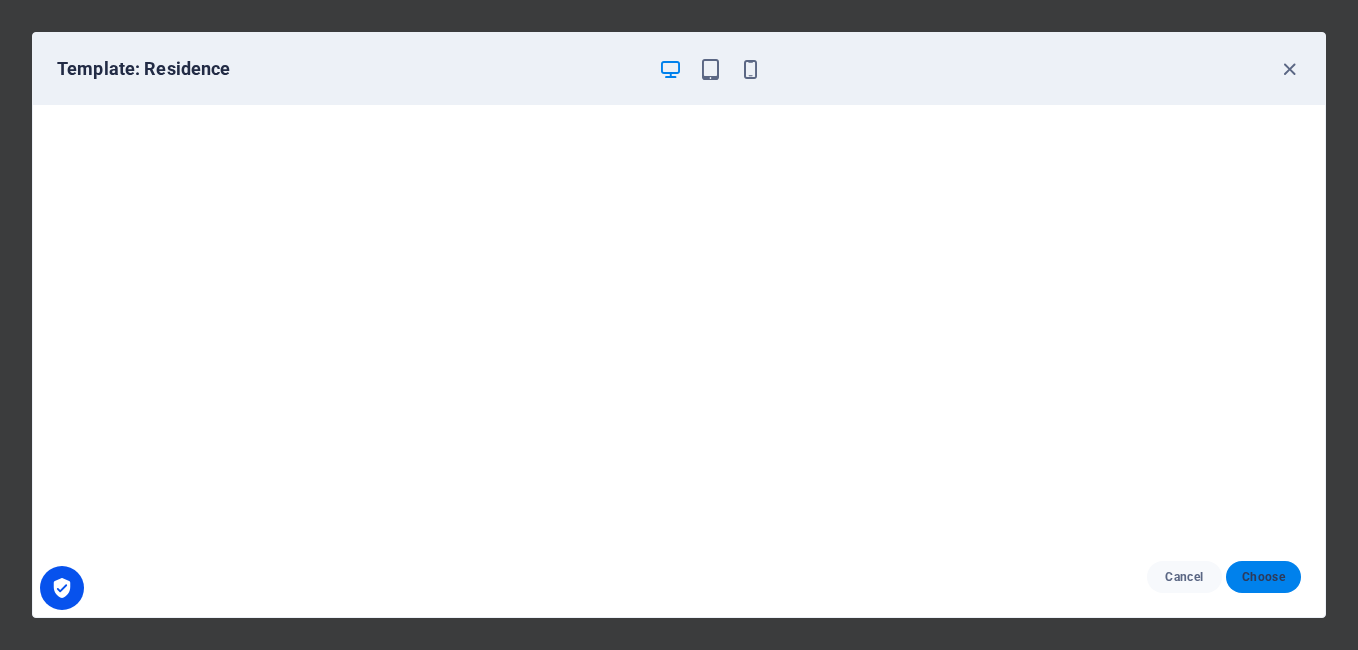 click on "Choose" at bounding box center (1263, 577) 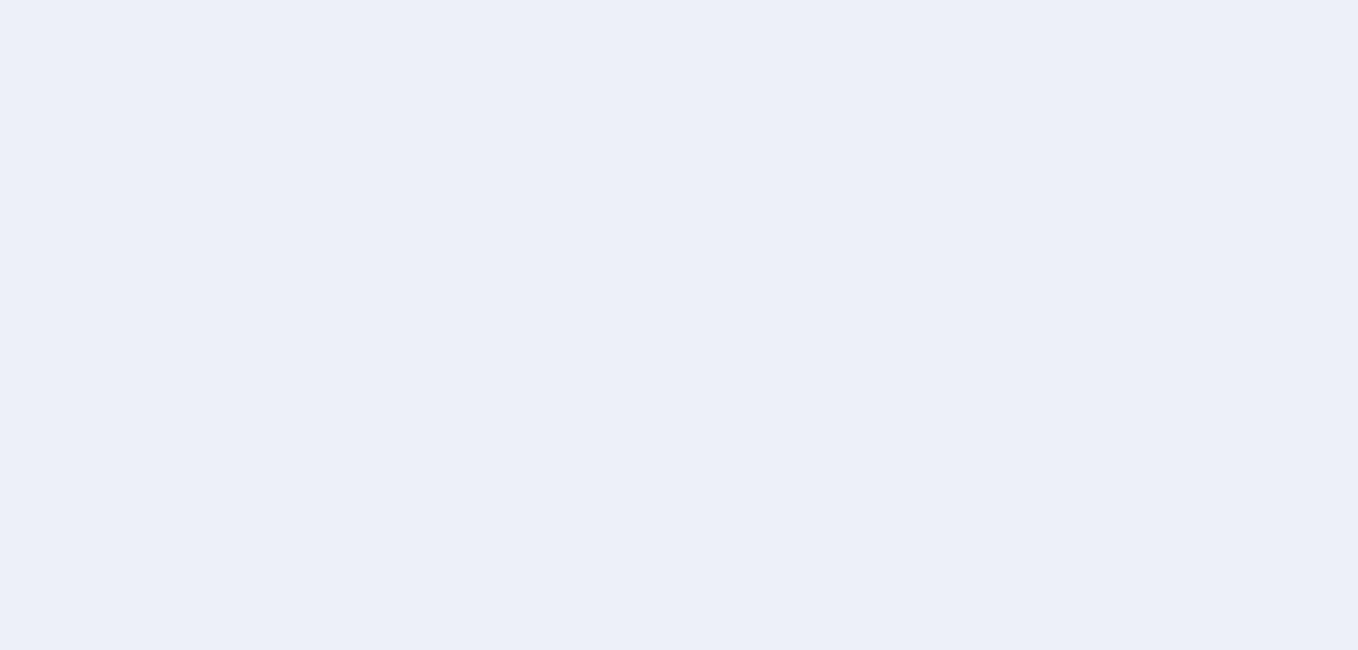 scroll, scrollTop: 0, scrollLeft: 0, axis: both 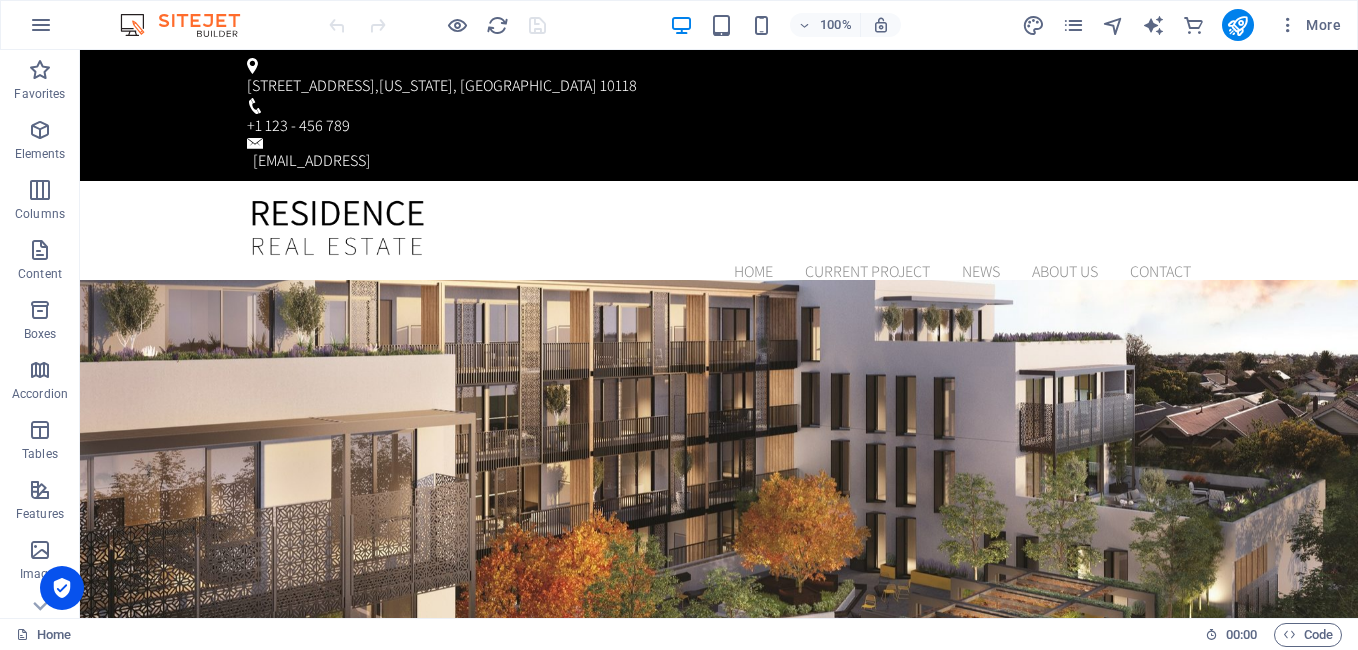 drag, startPoint x: 1349, startPoint y: 88, endPoint x: 1432, endPoint y: 67, distance: 85.61542 